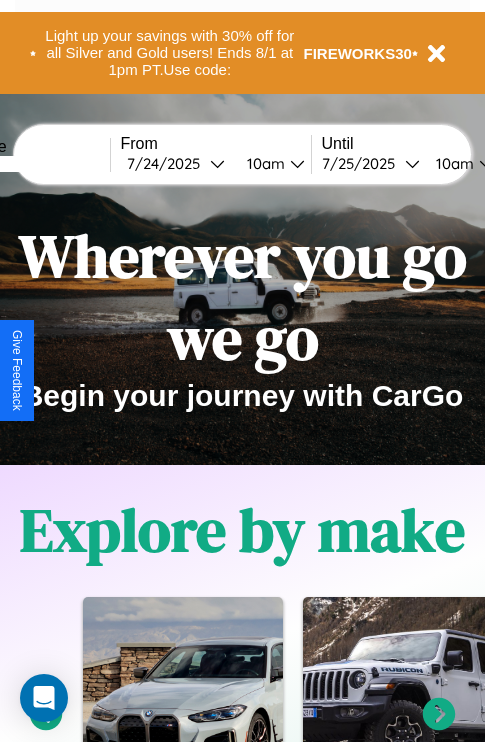 scroll, scrollTop: 308, scrollLeft: 0, axis: vertical 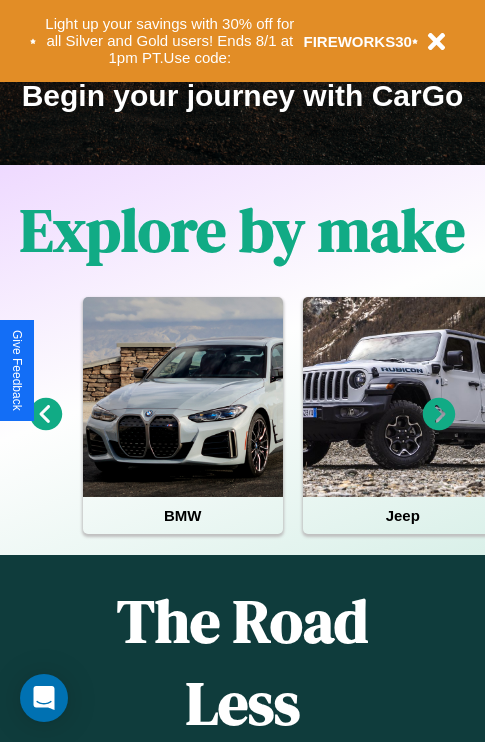 click 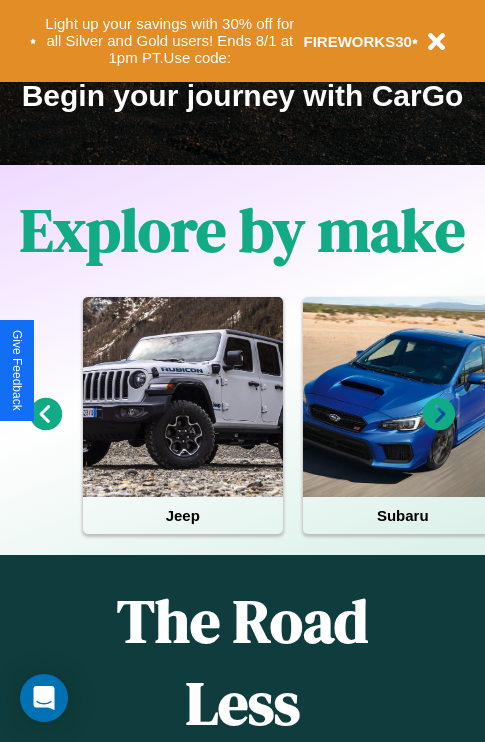 click 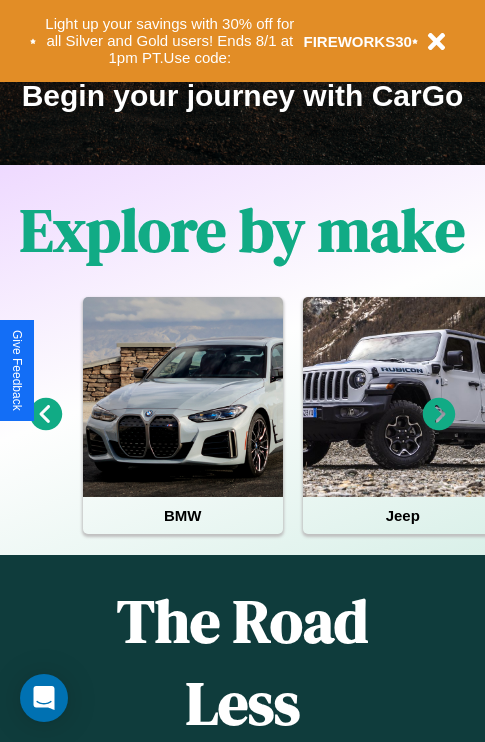 click 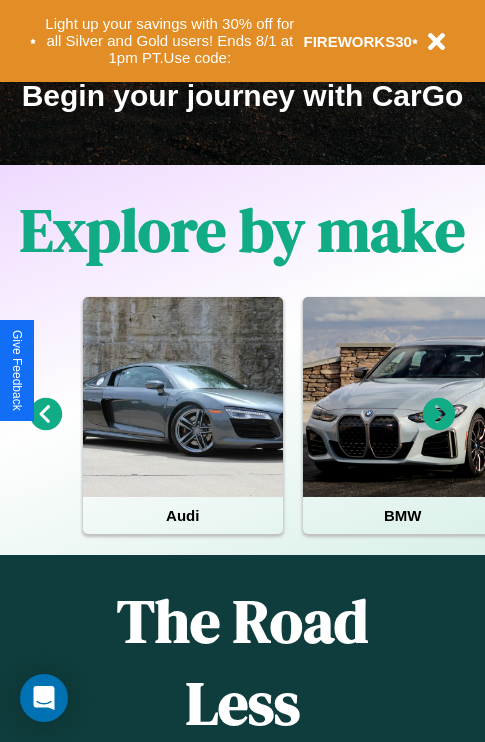 click 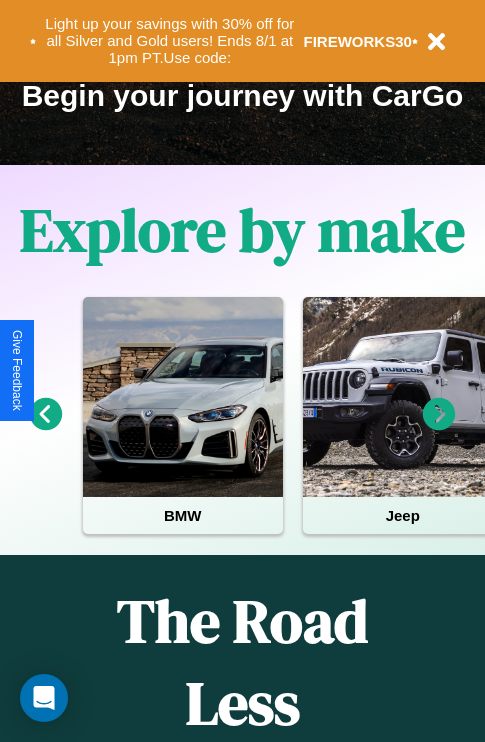 click 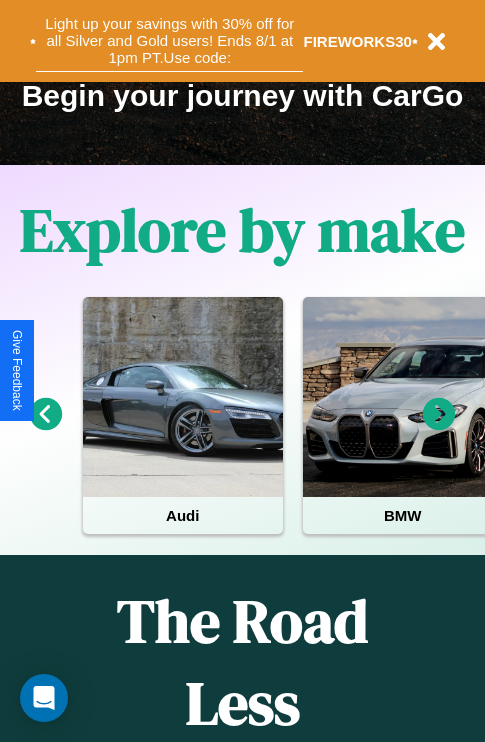 click on "Light up your savings with 30% off for all Silver and Gold users! Ends 8/1 at 1pm PT.  Use code:" at bounding box center [169, 41] 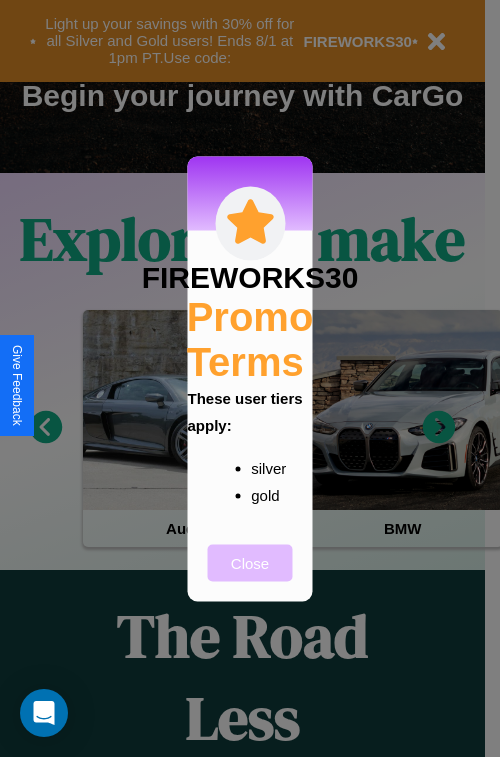 click on "Close" at bounding box center [250, 562] 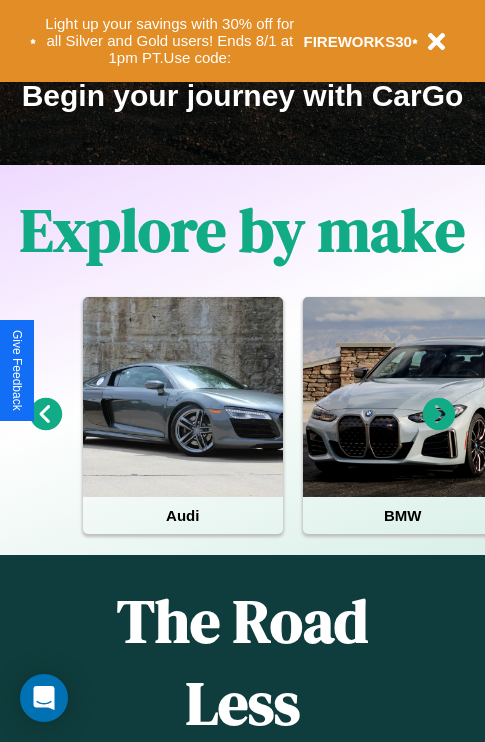 click 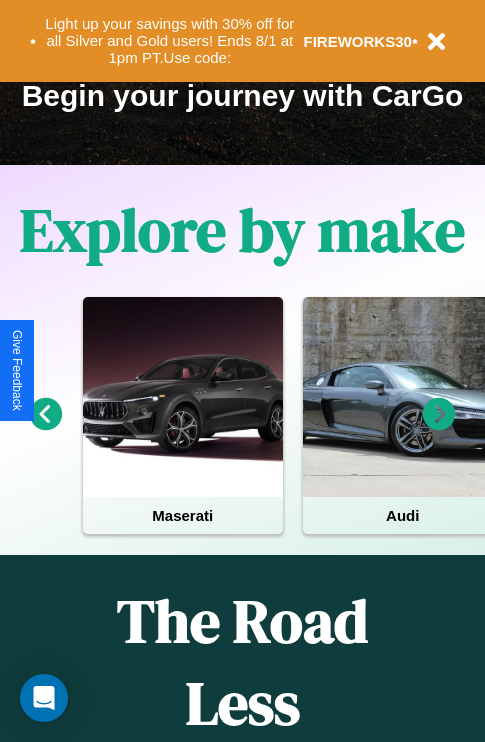 scroll, scrollTop: 113, scrollLeft: 458, axis: both 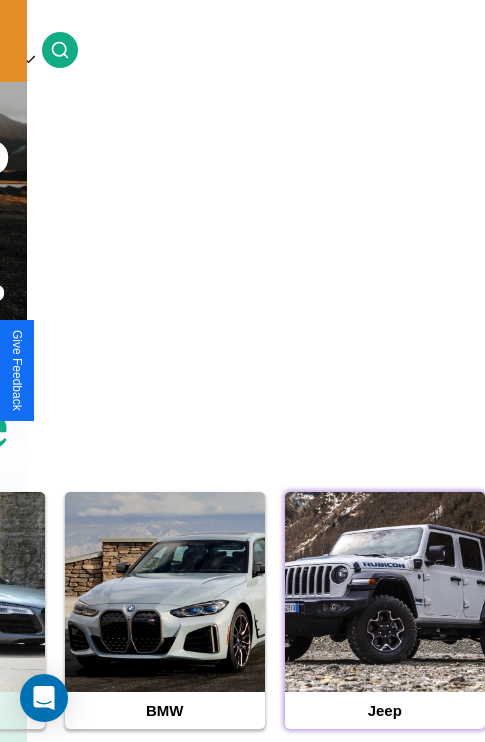 click at bounding box center [385, 592] 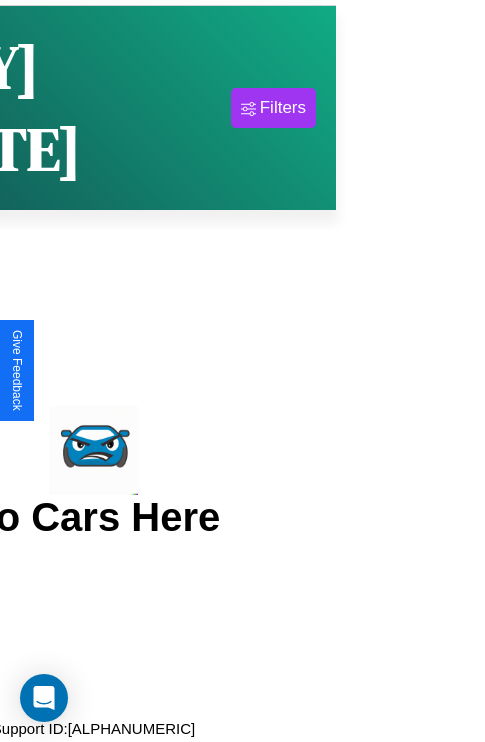 scroll, scrollTop: 0, scrollLeft: 0, axis: both 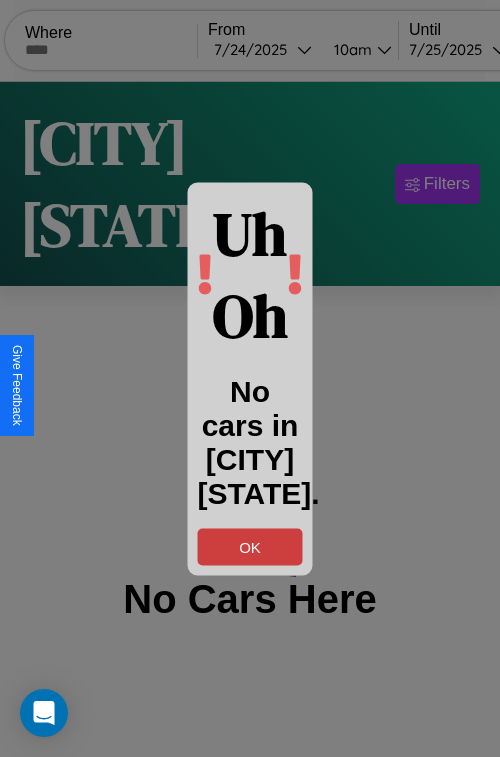 click on "OK" at bounding box center [250, 546] 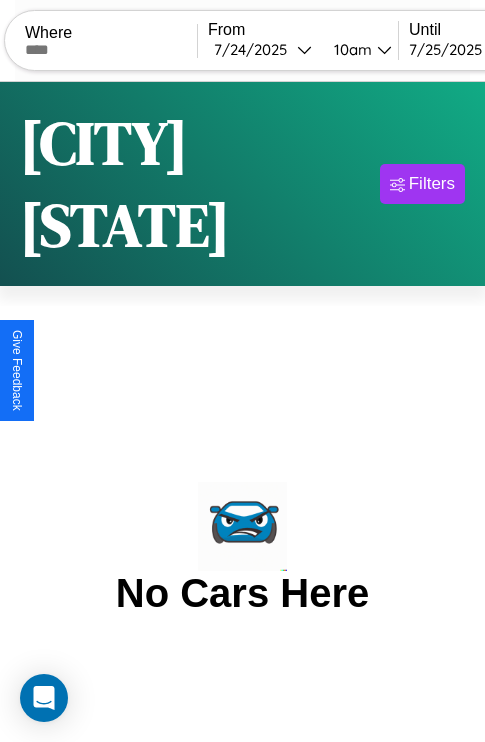 click at bounding box center (111, 50) 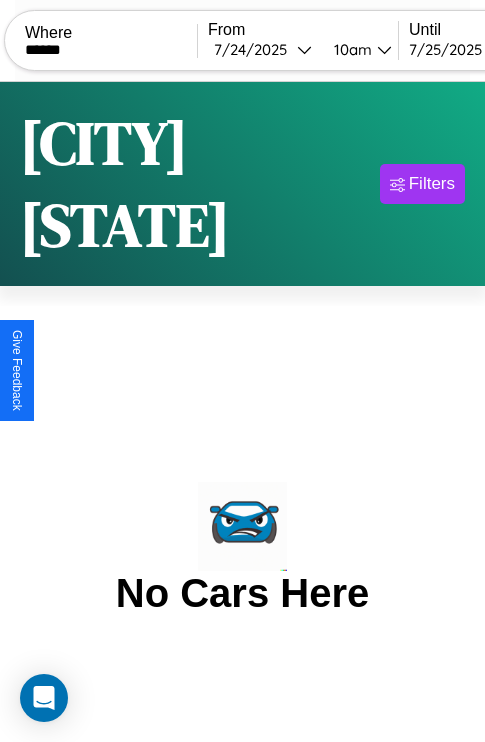 type on "******" 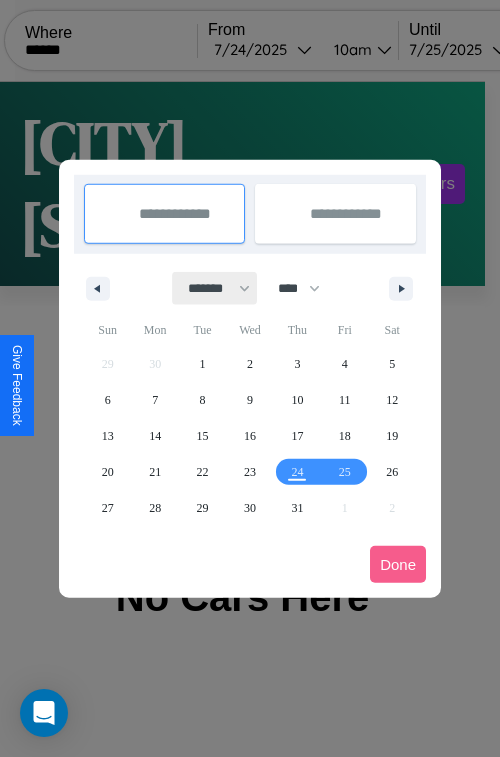 click on "******* ******** ***** ***** *** **** **** ****** ********* ******* ******** ********" at bounding box center (215, 288) 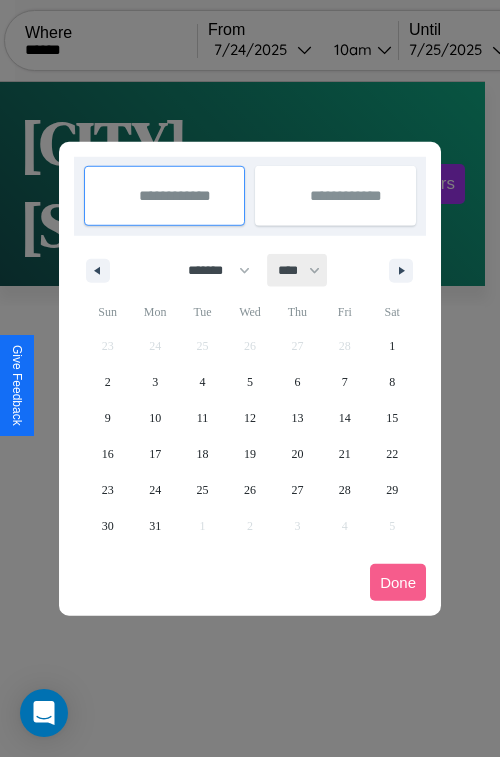 click on "**** **** **** **** **** **** **** **** **** **** **** **** **** **** **** **** **** **** **** **** **** **** **** **** **** **** **** **** **** **** **** **** **** **** **** **** **** **** **** **** **** **** **** **** **** **** **** **** **** **** **** **** **** **** **** **** **** **** **** **** **** **** **** **** **** **** **** **** **** **** **** **** **** **** **** **** **** **** **** **** **** **** **** **** **** **** **** **** **** **** **** **** **** **** **** **** **** **** **** **** **** **** **** **** **** **** **** **** **** **** **** **** **** **** **** **** **** **** **** **** ****" at bounding box center (298, 270) 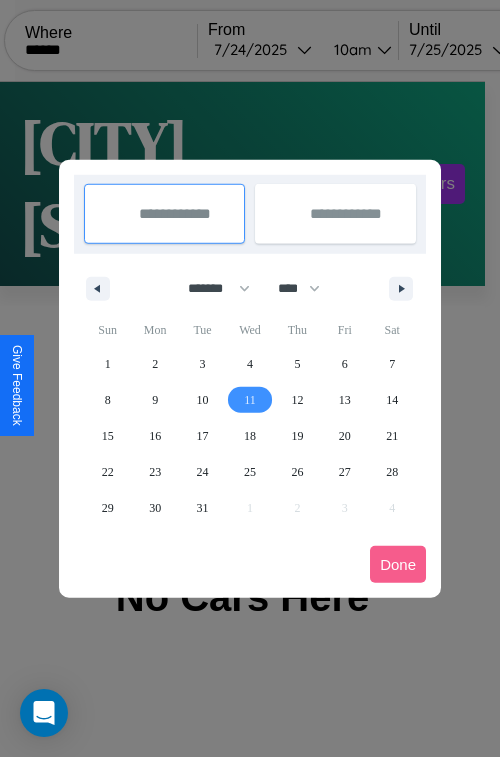 click on "11" at bounding box center (250, 400) 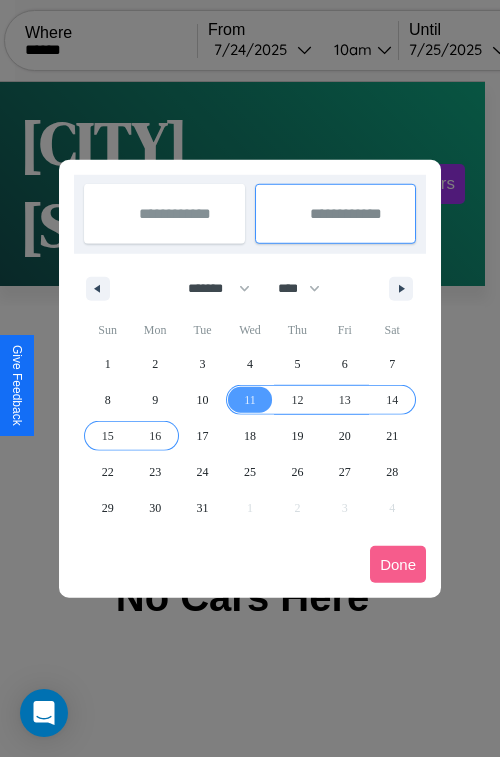 click on "16" at bounding box center [155, 436] 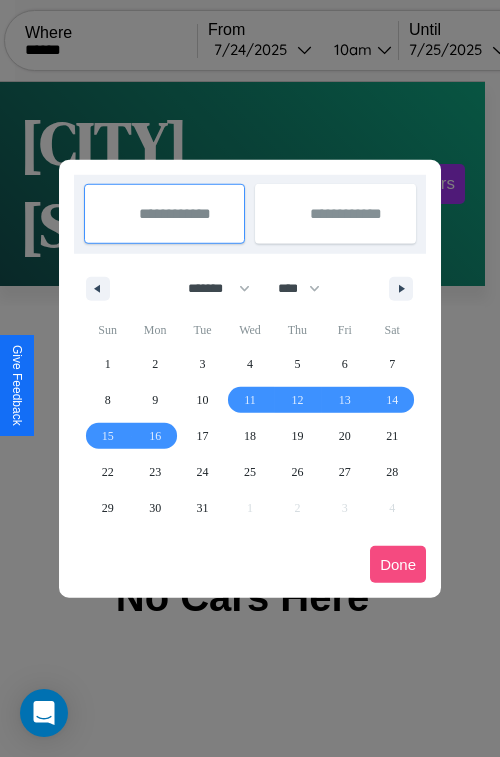 click on "Done" at bounding box center (398, 564) 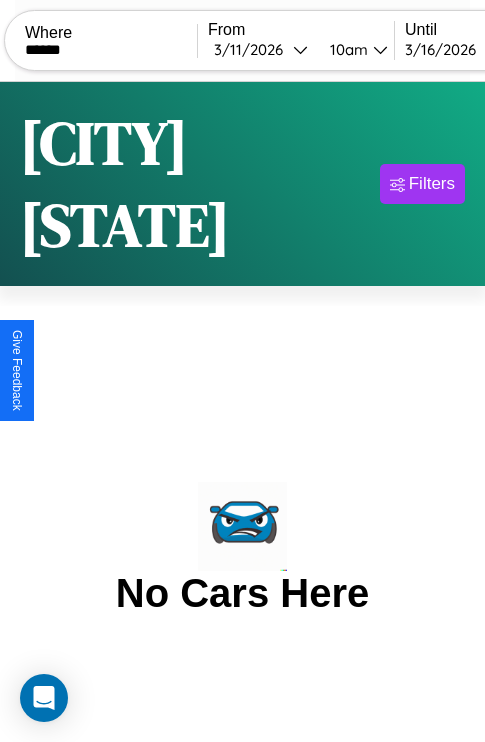 click on "10am" at bounding box center [346, 49] 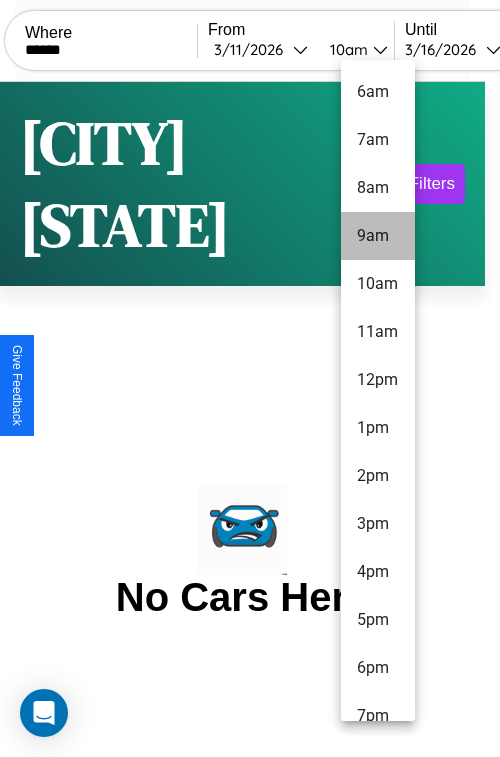 click on "9am" at bounding box center (378, 236) 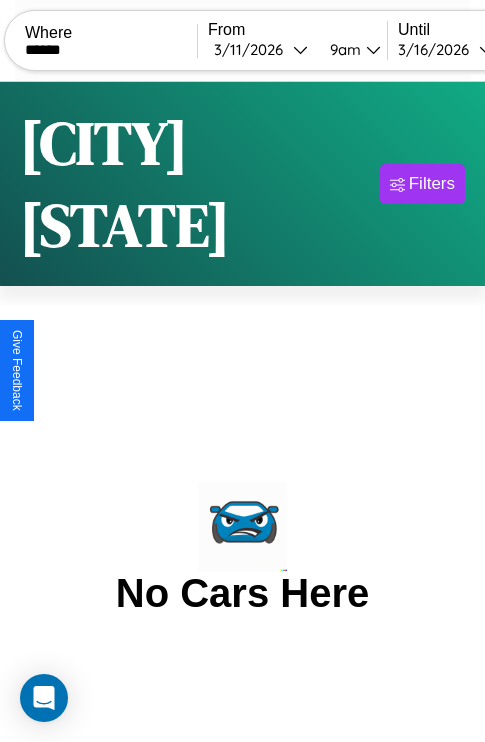 scroll, scrollTop: 0, scrollLeft: 105, axis: horizontal 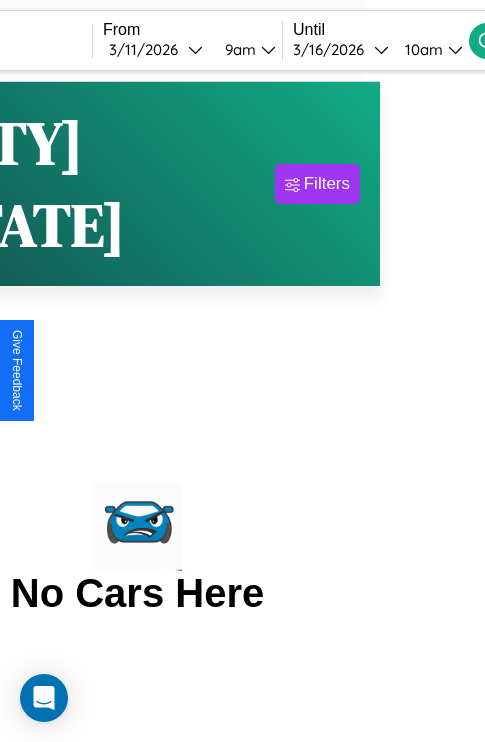 click on "10am" at bounding box center (421, 49) 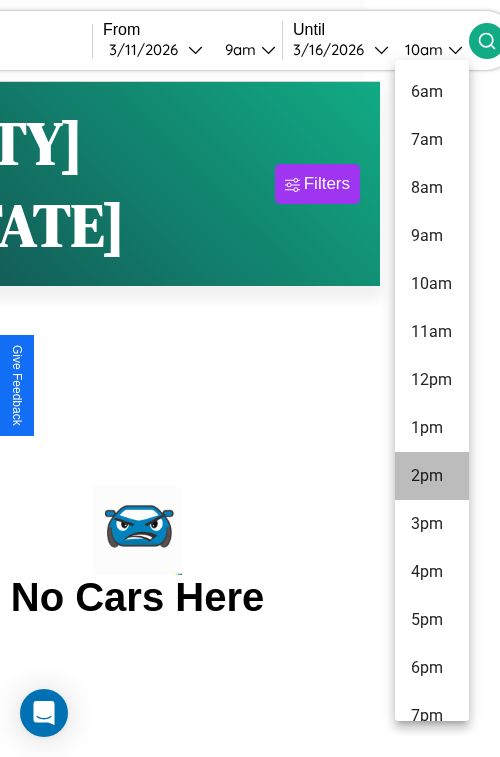 click on "2pm" at bounding box center [432, 476] 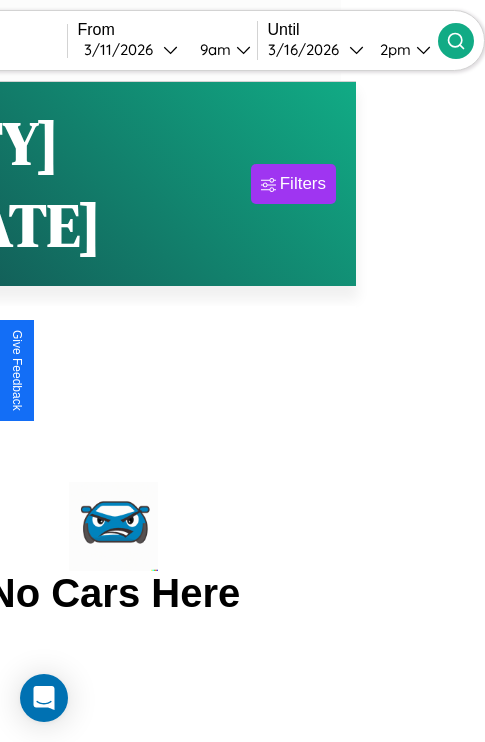 click 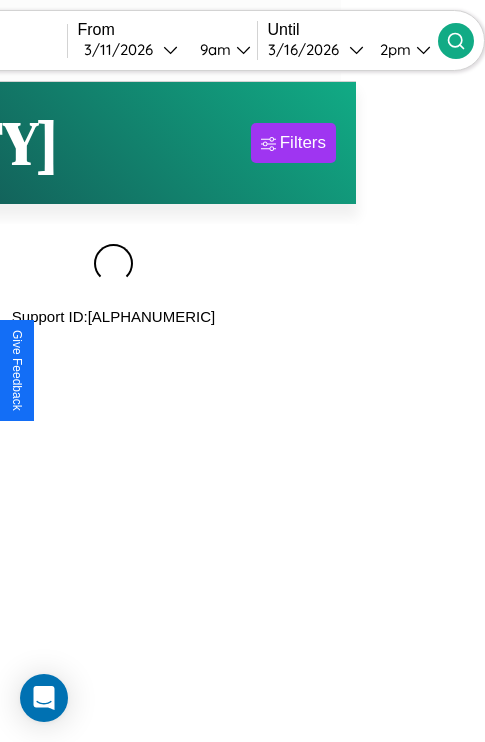 scroll, scrollTop: 0, scrollLeft: 165, axis: horizontal 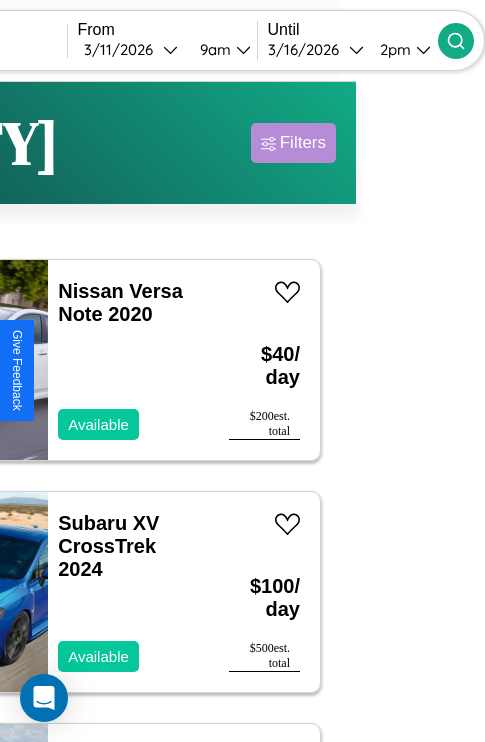 click on "Filters" at bounding box center (303, 143) 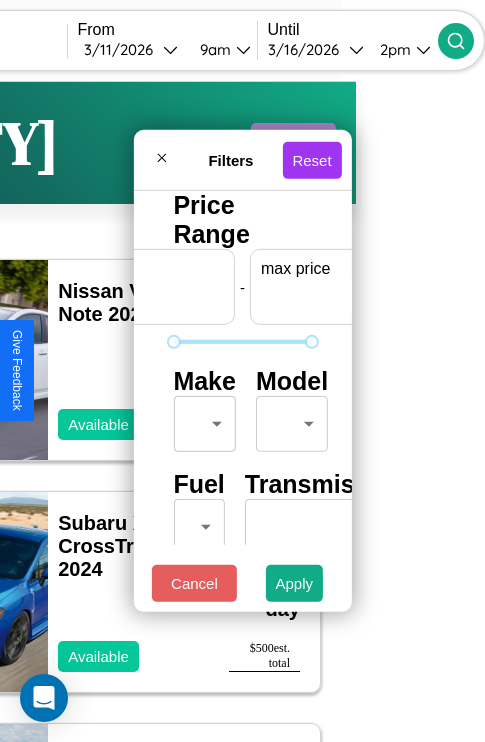 scroll, scrollTop: 0, scrollLeft: 124, axis: horizontal 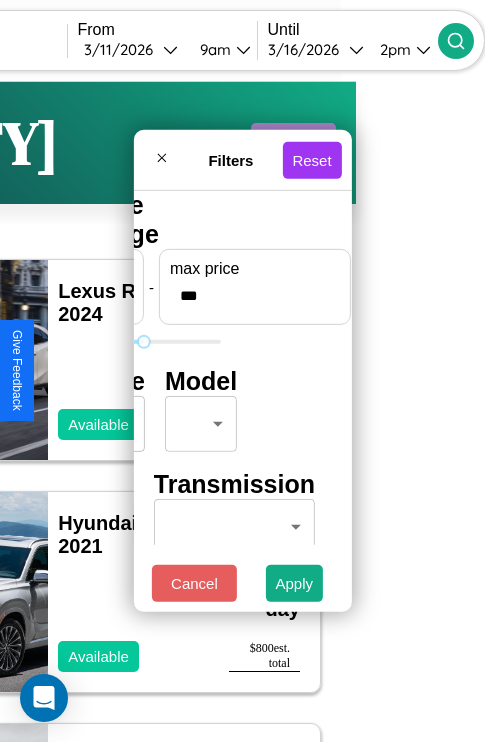 type on "***" 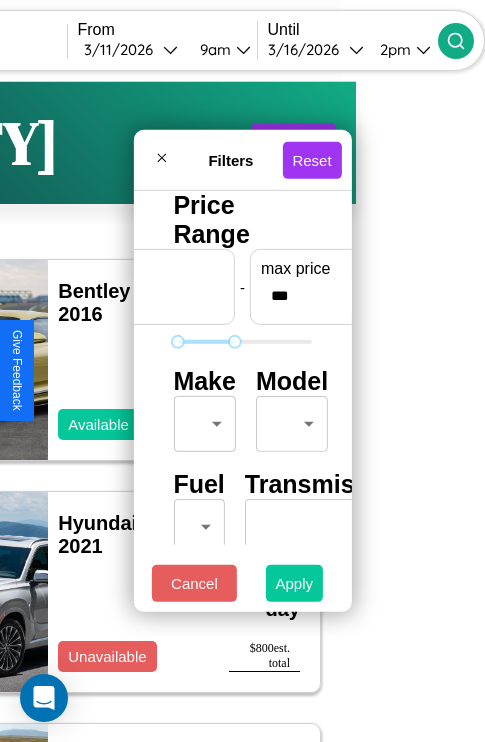 type on "**" 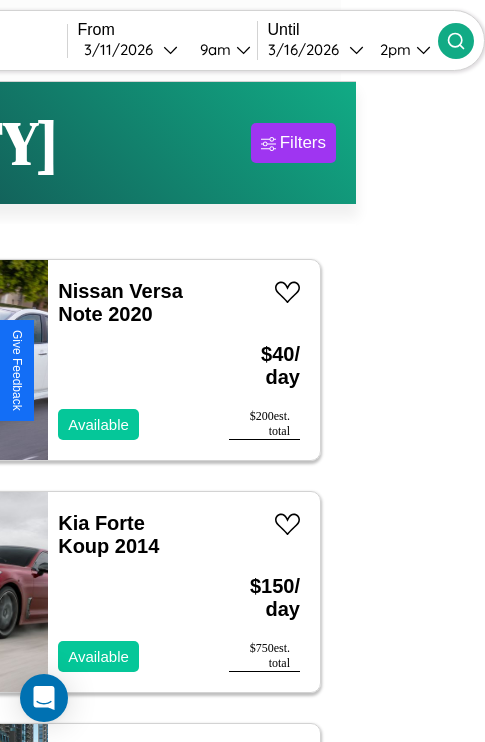 scroll, scrollTop: 66, scrollLeft: 75, axis: both 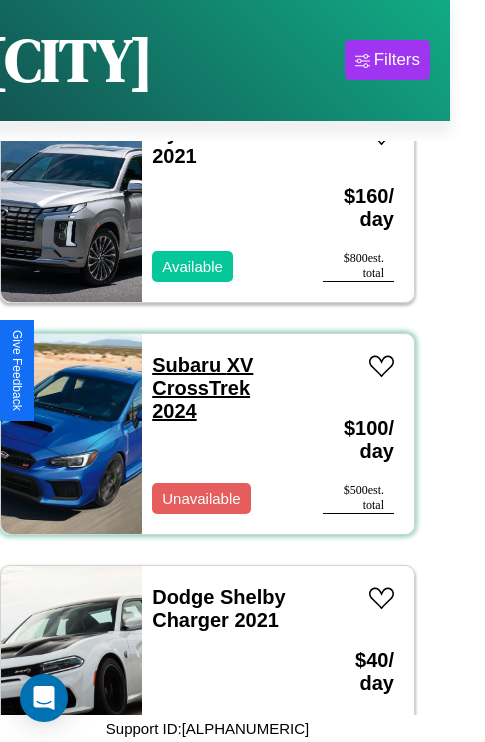 click on "Subaru   XV CrossTrek   2024" at bounding box center [202, 388] 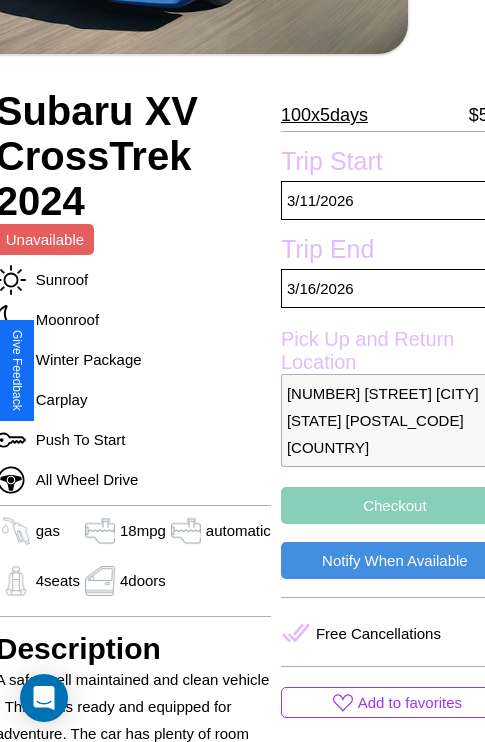 scroll, scrollTop: 409, scrollLeft: 84, axis: both 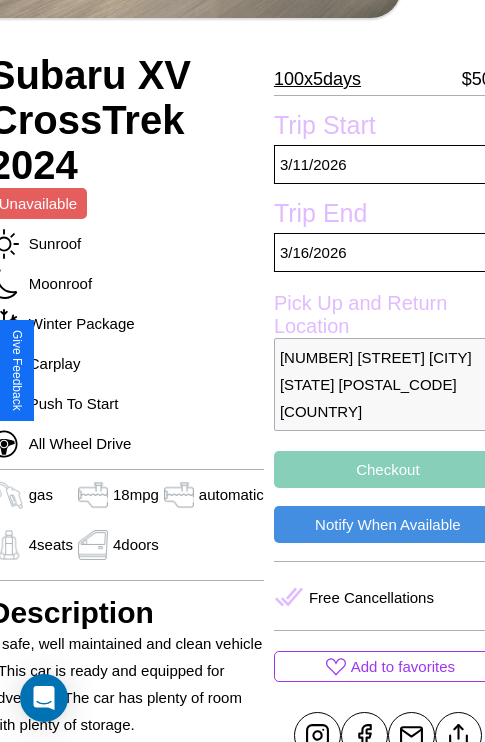 click on "[NUMBER] [STREET]  [CITY] [STATE] [POSTAL_CODE] [COUNTRY]" at bounding box center (388, 384) 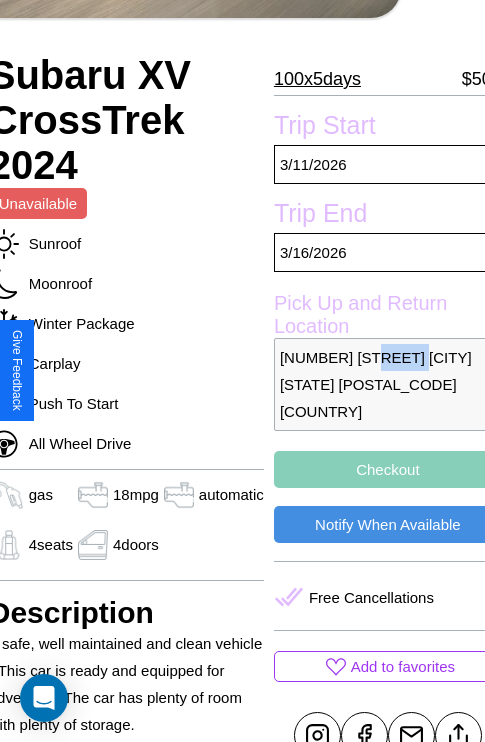 click on "6362 Market Street  Mumbai Maharashtra 80610 India" at bounding box center [388, 384] 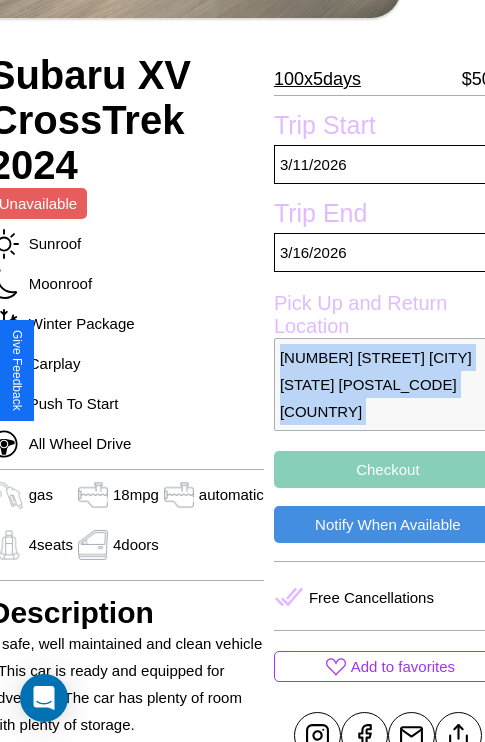 click on "6362 Market Street  Mumbai Maharashtra 80610 India" at bounding box center [388, 384] 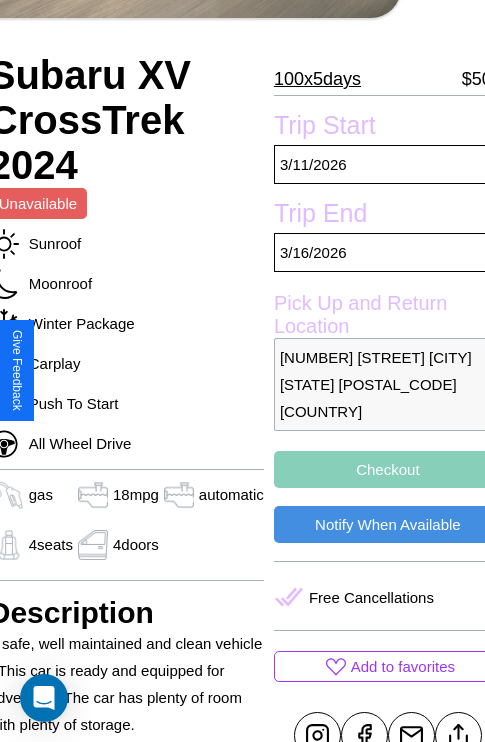 click on "6362 Market Street  Mumbai Maharashtra 80610 India" at bounding box center [388, 384] 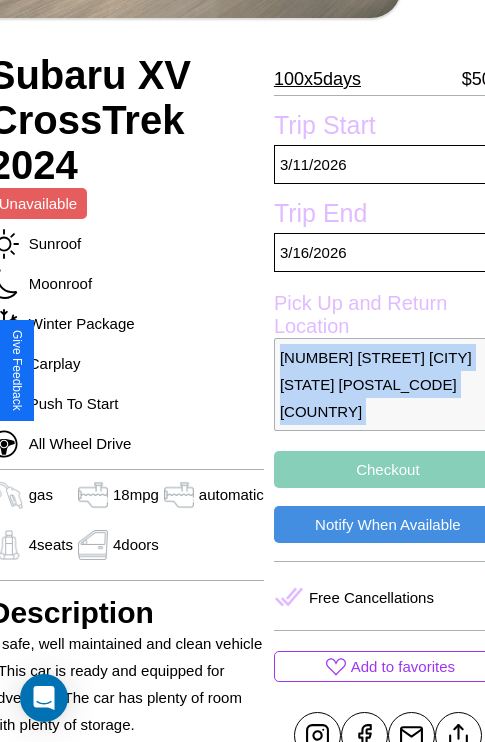 click on "6362 Market Street  Mumbai Maharashtra 80610 India" at bounding box center [388, 384] 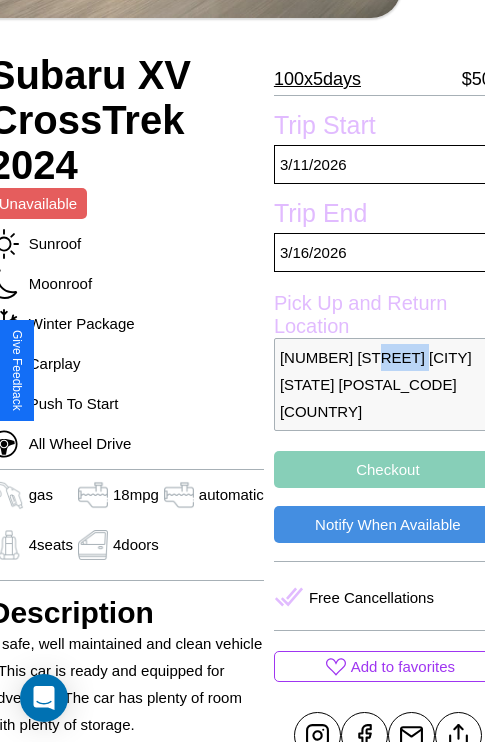 click on "6362 Market Street  Mumbai Maharashtra 80610 India" at bounding box center (388, 384) 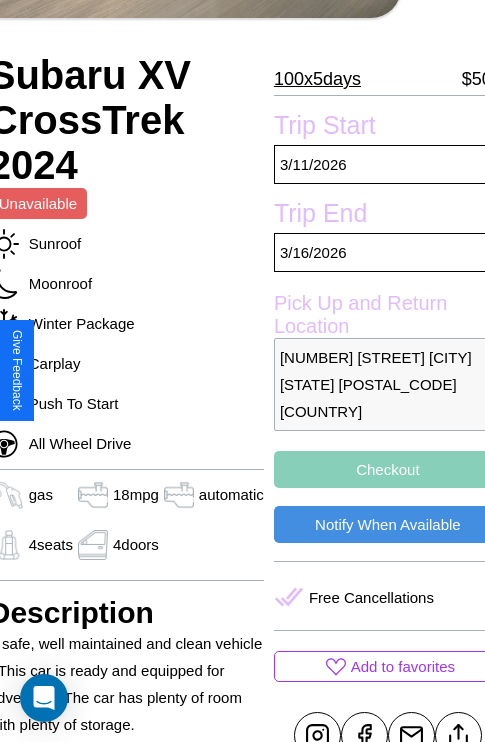 scroll, scrollTop: 481, scrollLeft: 84, axis: both 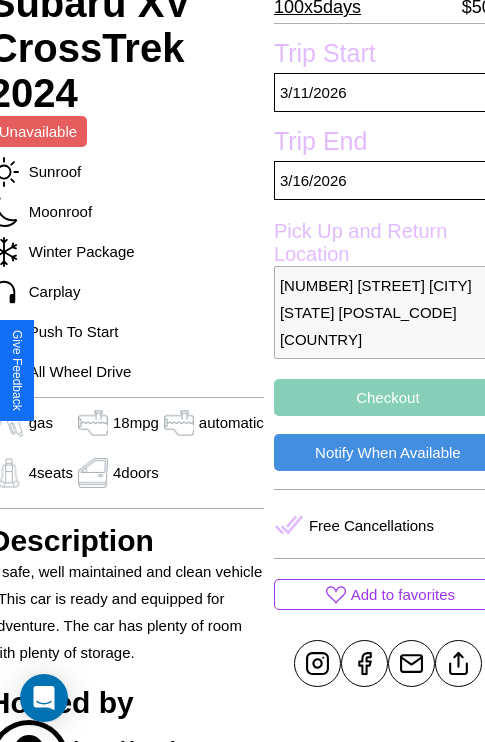 click on "Checkout" at bounding box center [388, 397] 